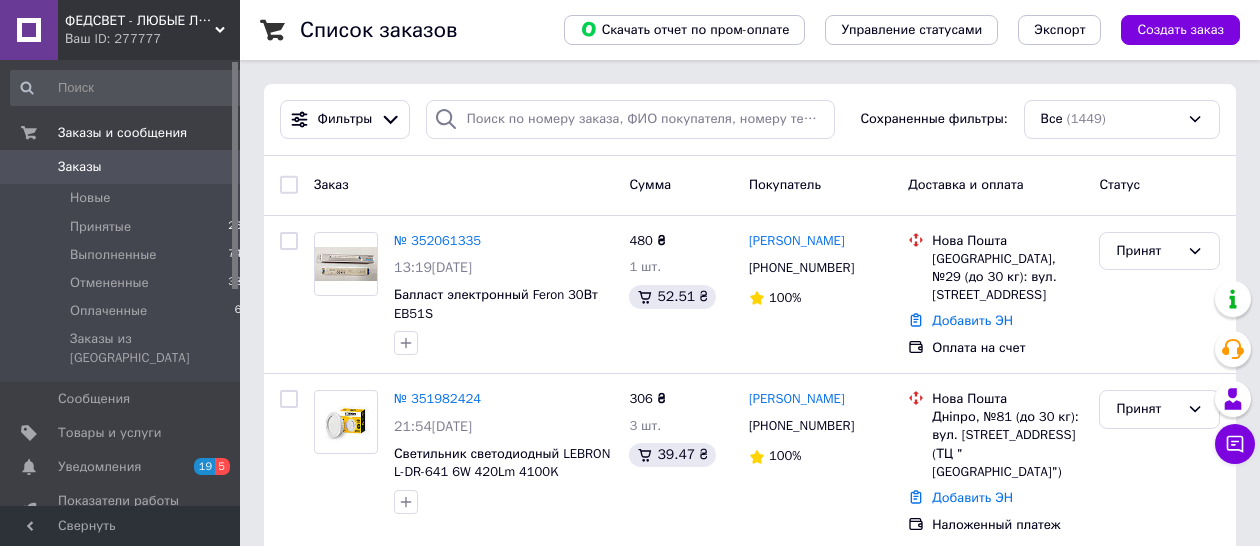 scroll, scrollTop: 0, scrollLeft: 0, axis: both 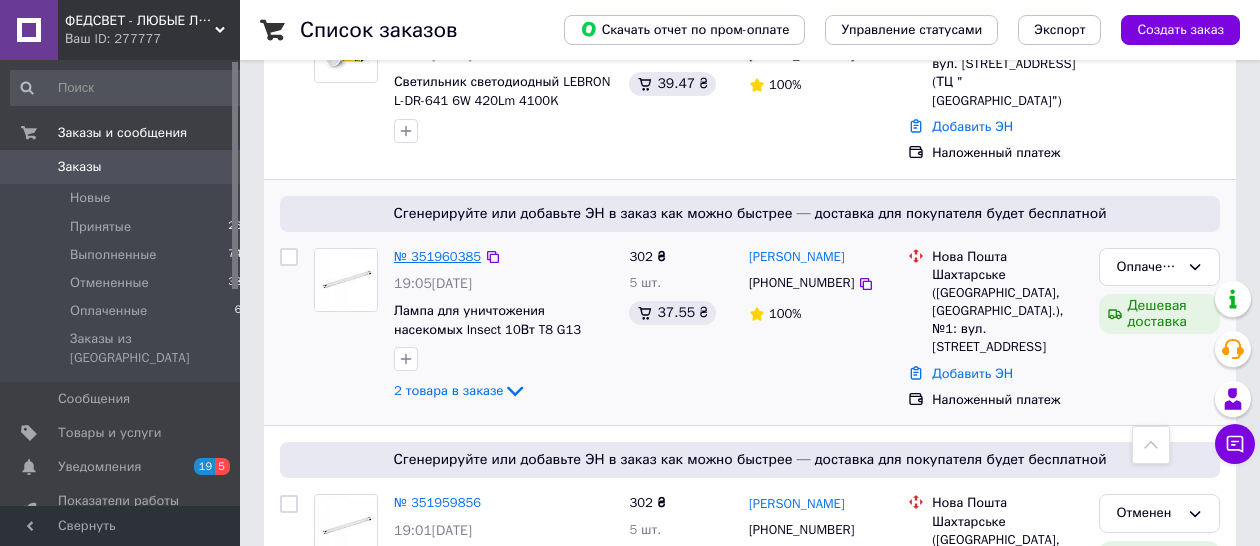 click on "№ 351960385" at bounding box center [437, 256] 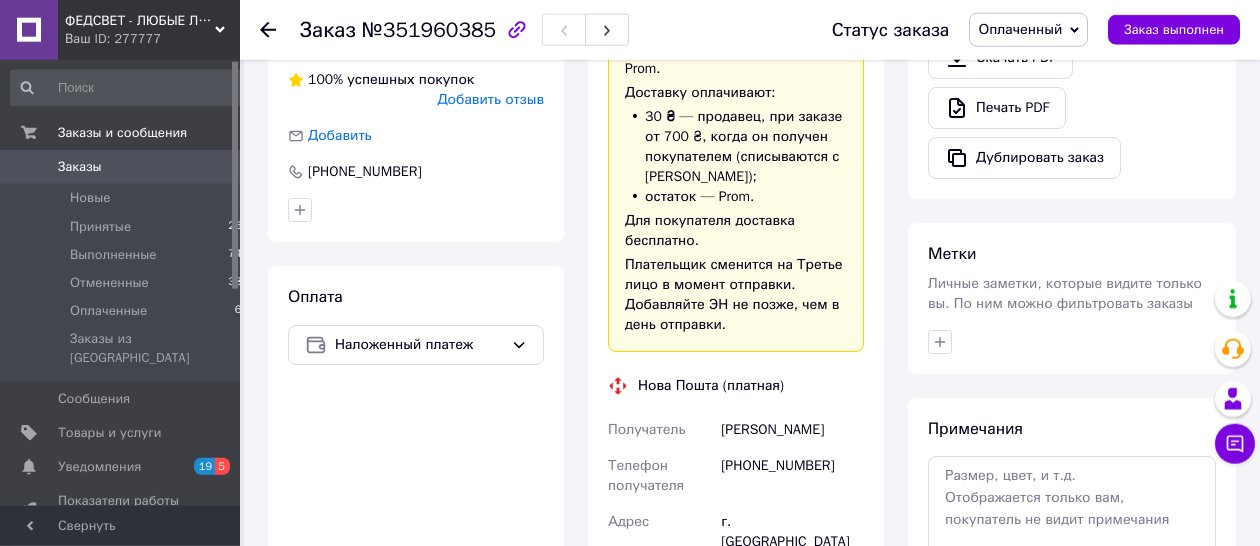 scroll, scrollTop: 844, scrollLeft: 0, axis: vertical 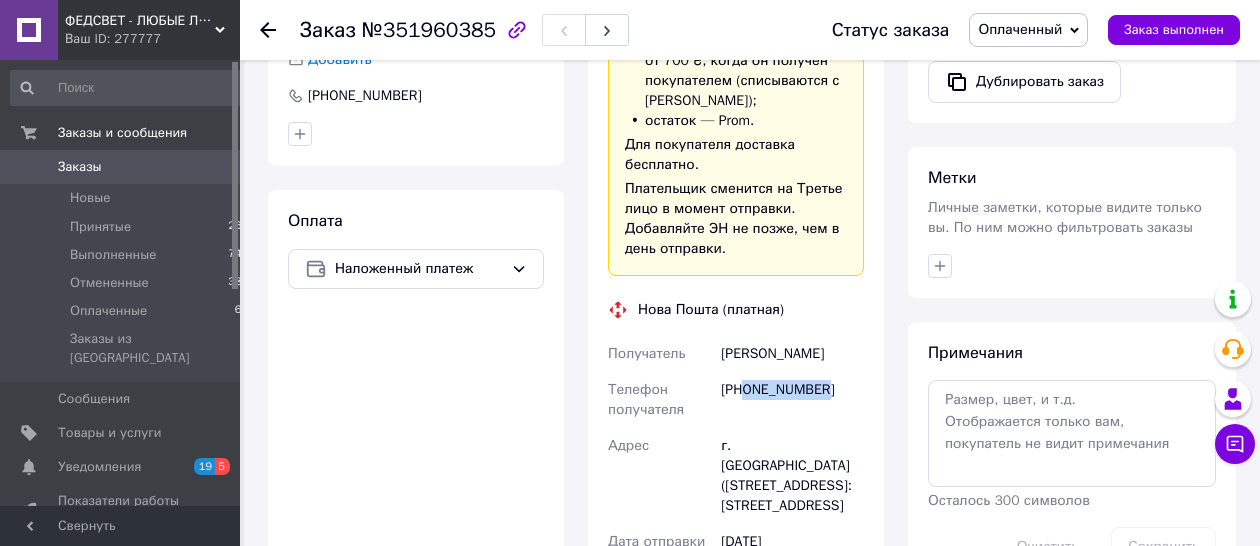 drag, startPoint x: 744, startPoint y: 367, endPoint x: 823, endPoint y: 364, distance: 79.05694 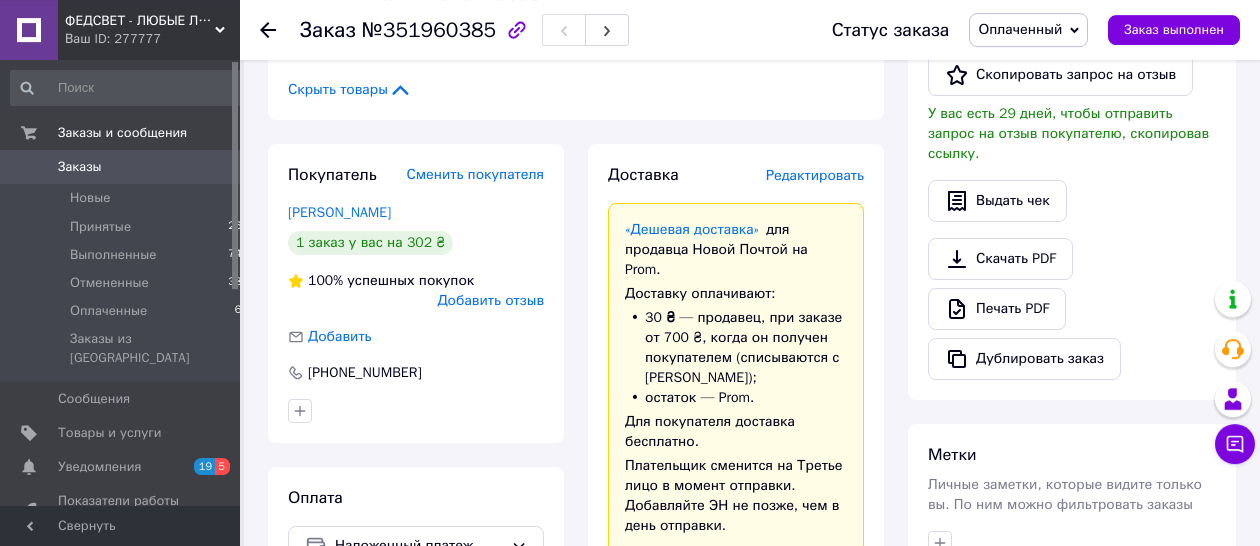 scroll, scrollTop: 633, scrollLeft: 0, axis: vertical 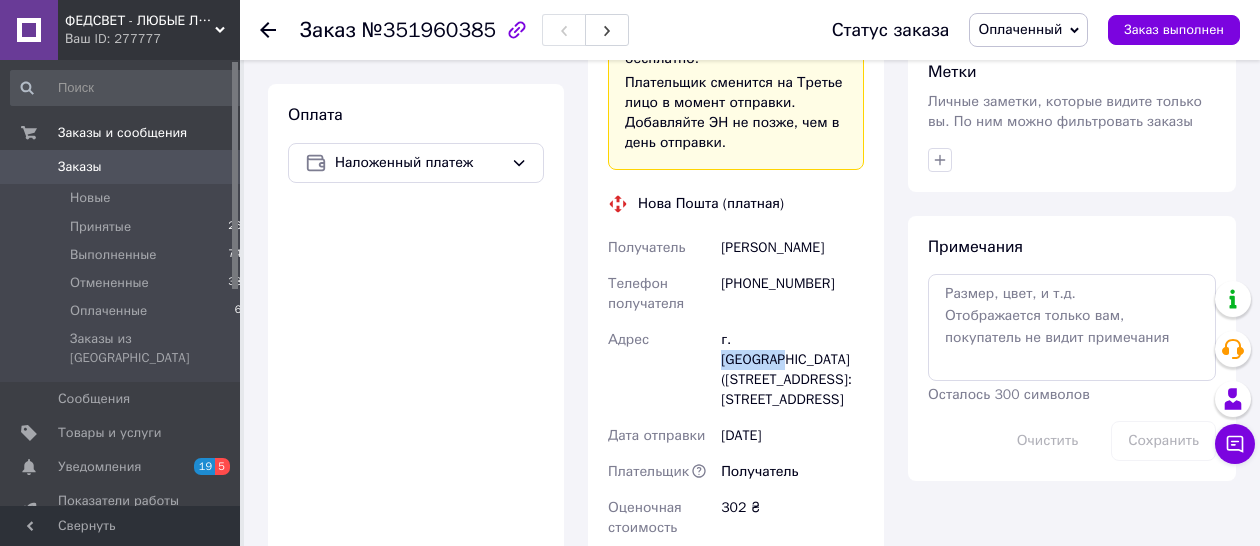 drag, startPoint x: 738, startPoint y: 319, endPoint x: 801, endPoint y: 312, distance: 63.387695 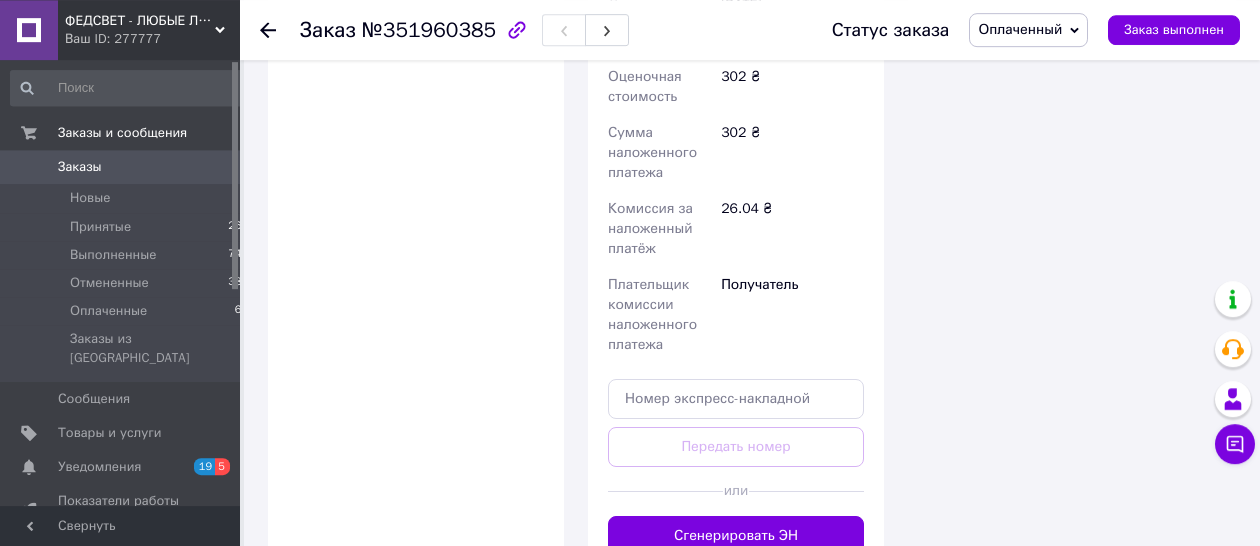 scroll, scrollTop: 1392, scrollLeft: 0, axis: vertical 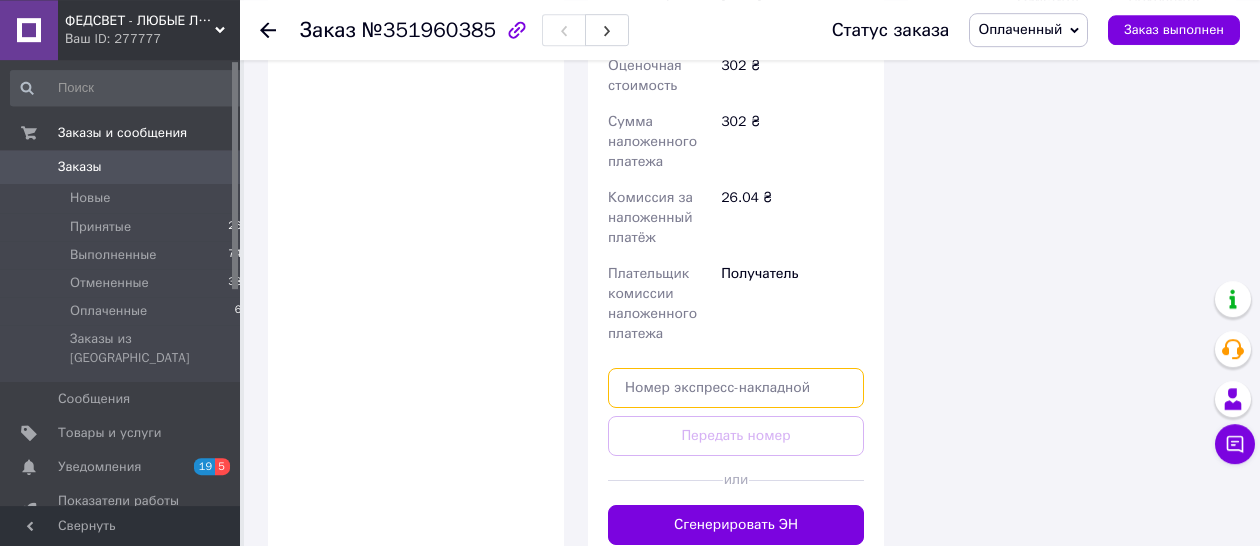 drag, startPoint x: 702, startPoint y: 395, endPoint x: 695, endPoint y: 404, distance: 11.401754 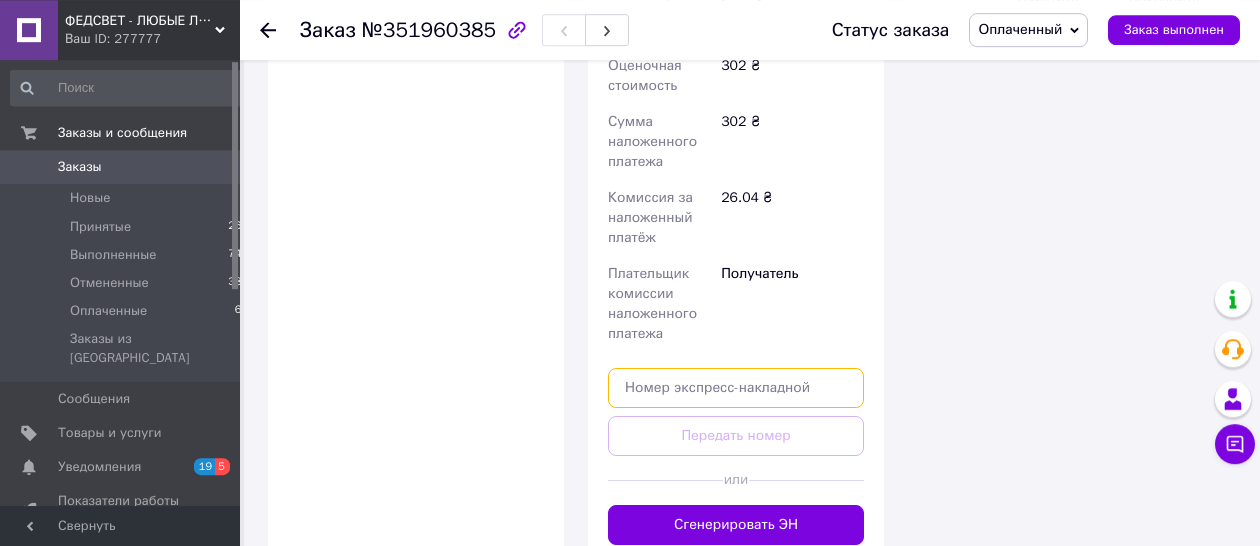 paste on "20451203278138" 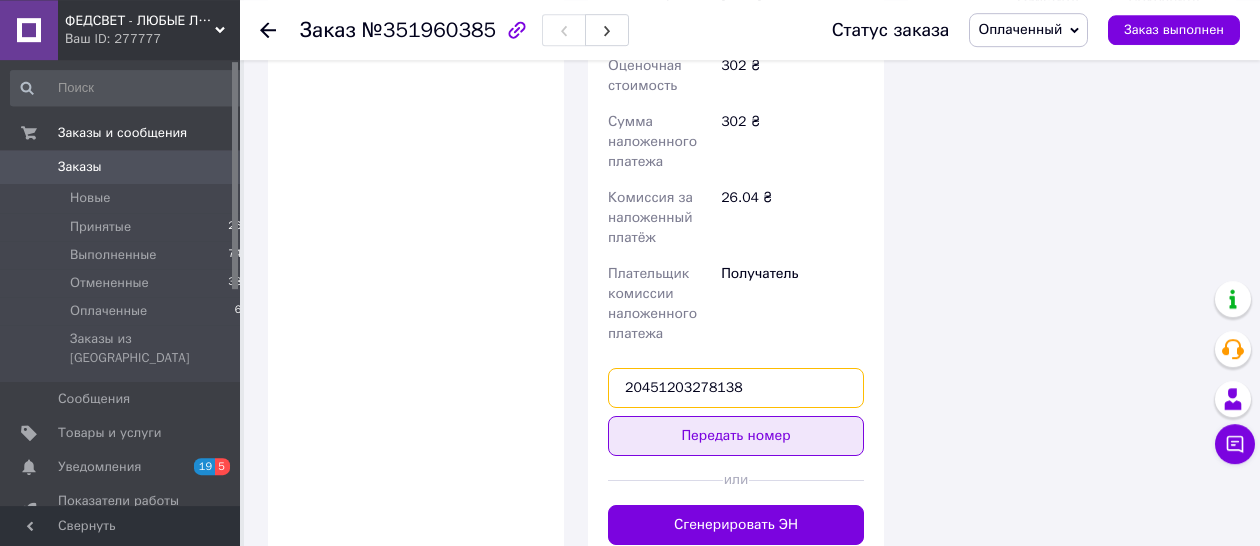 type on "20451203278138" 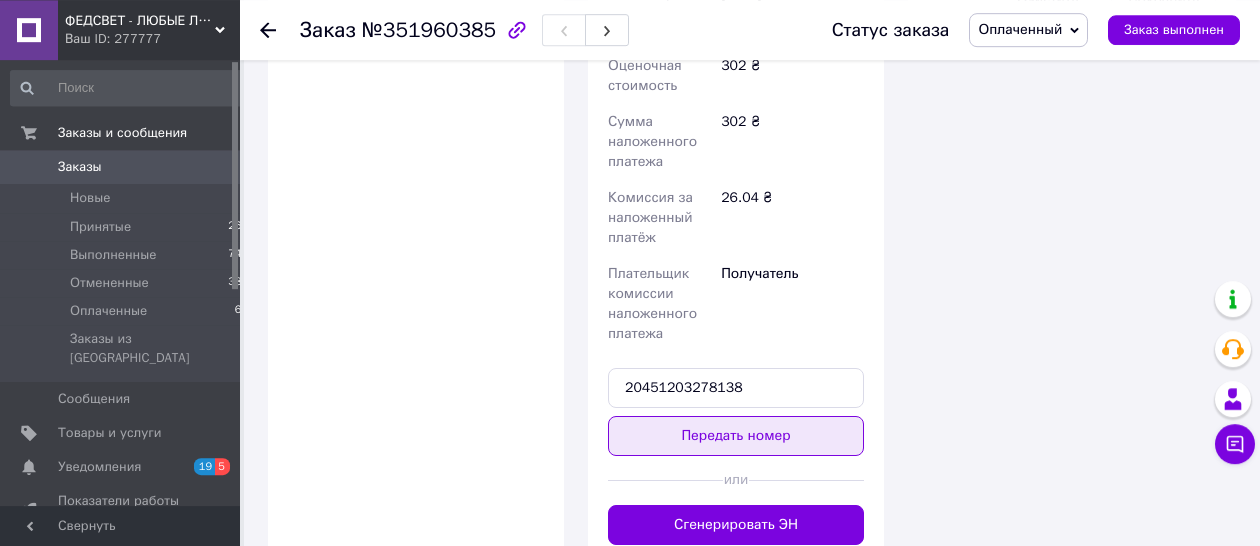 click on "Передать номер" at bounding box center (736, 436) 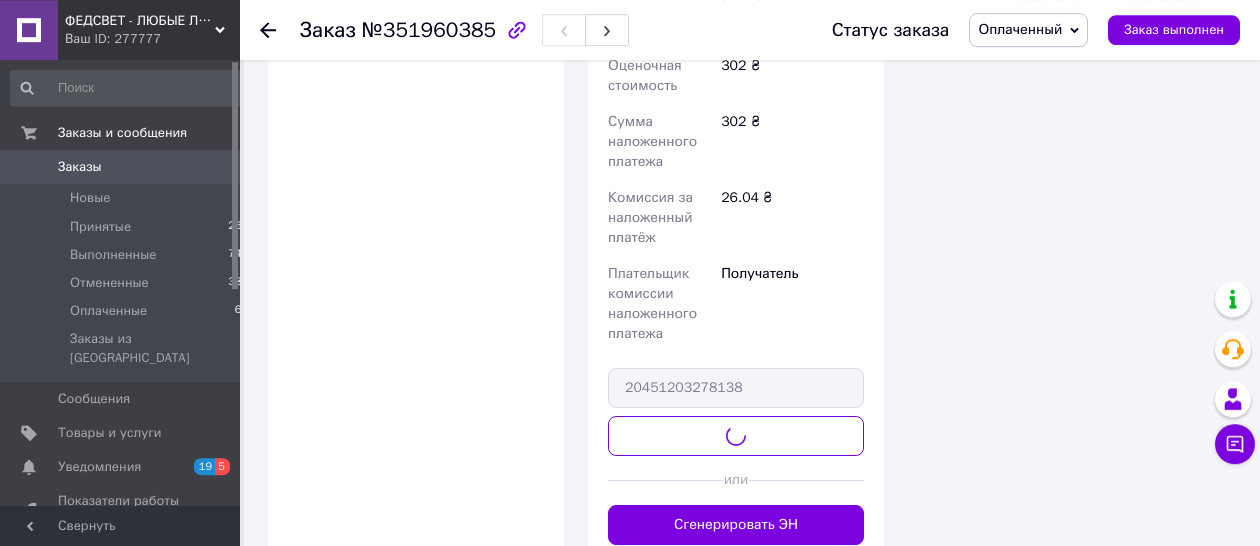 scroll, scrollTop: 1344, scrollLeft: 0, axis: vertical 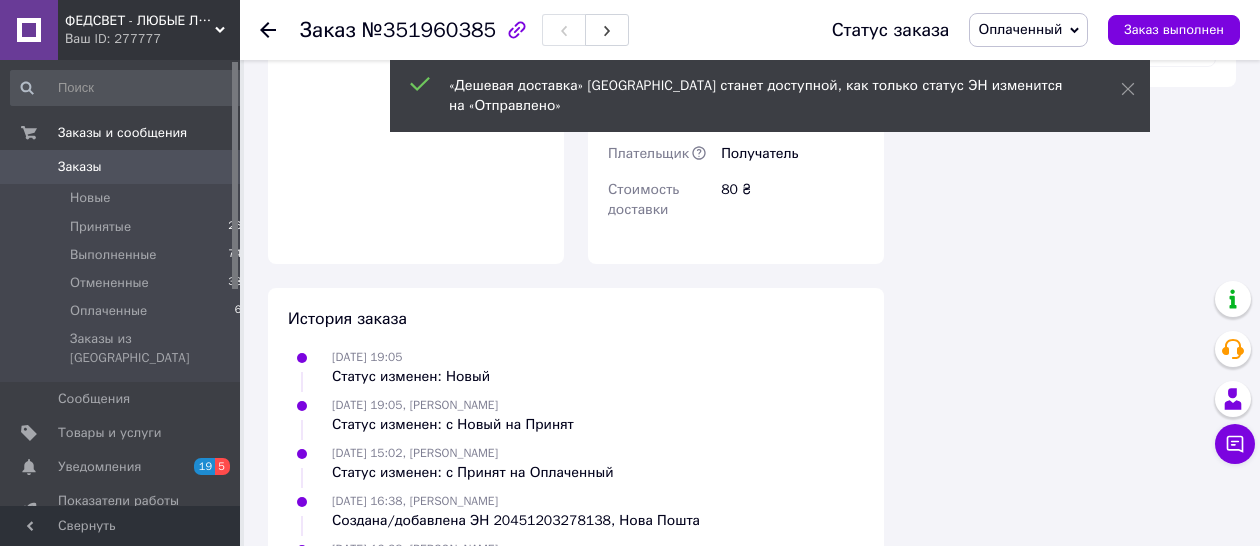 click 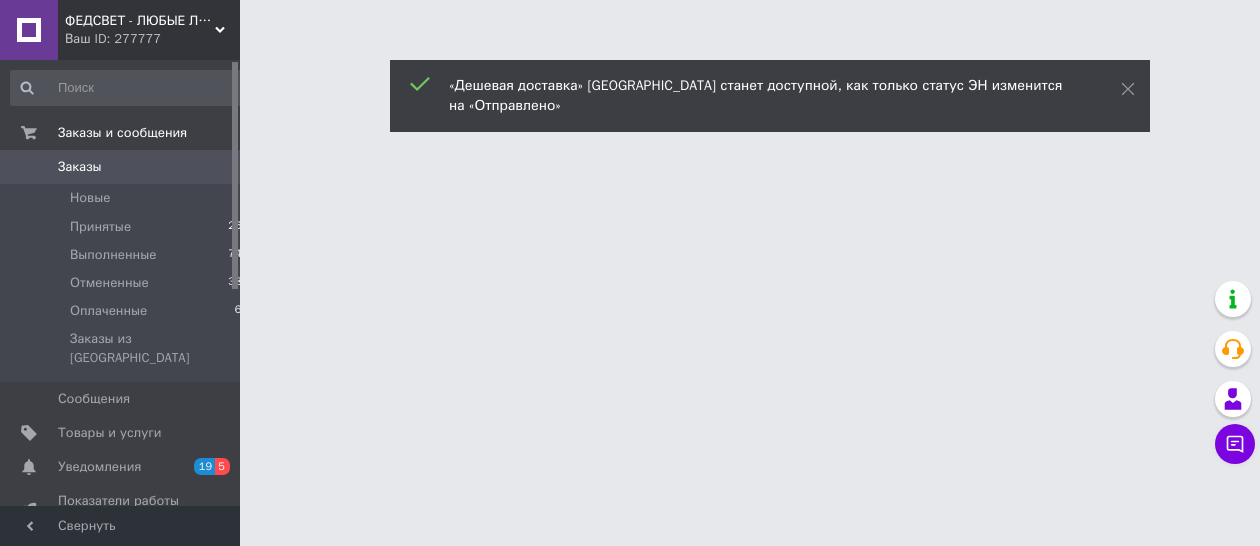 scroll, scrollTop: 0, scrollLeft: 0, axis: both 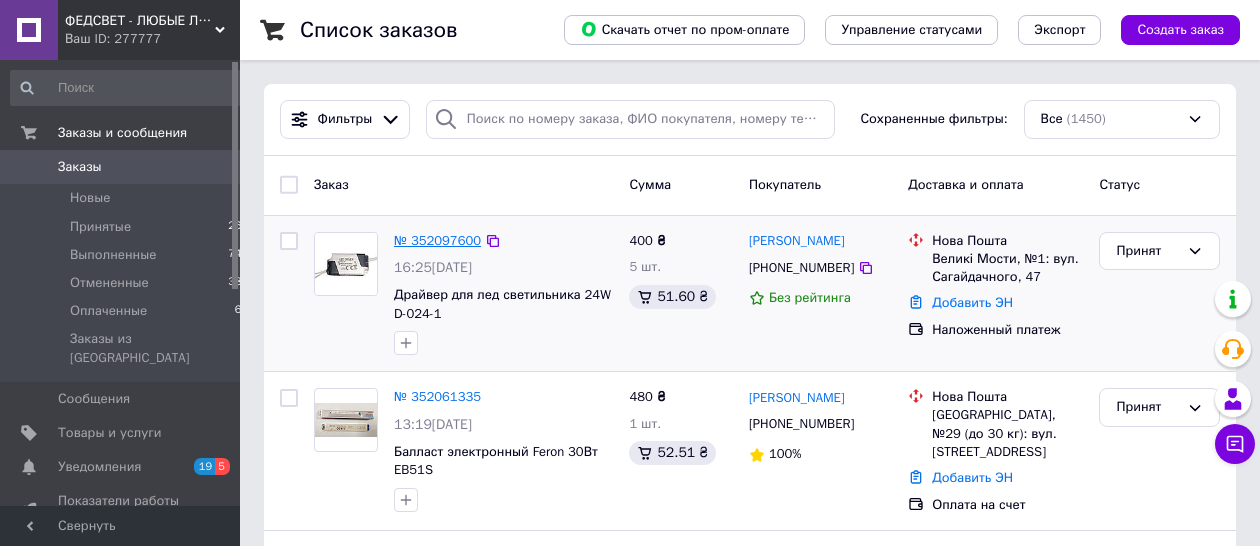 click on "№ 352097600" at bounding box center [437, 240] 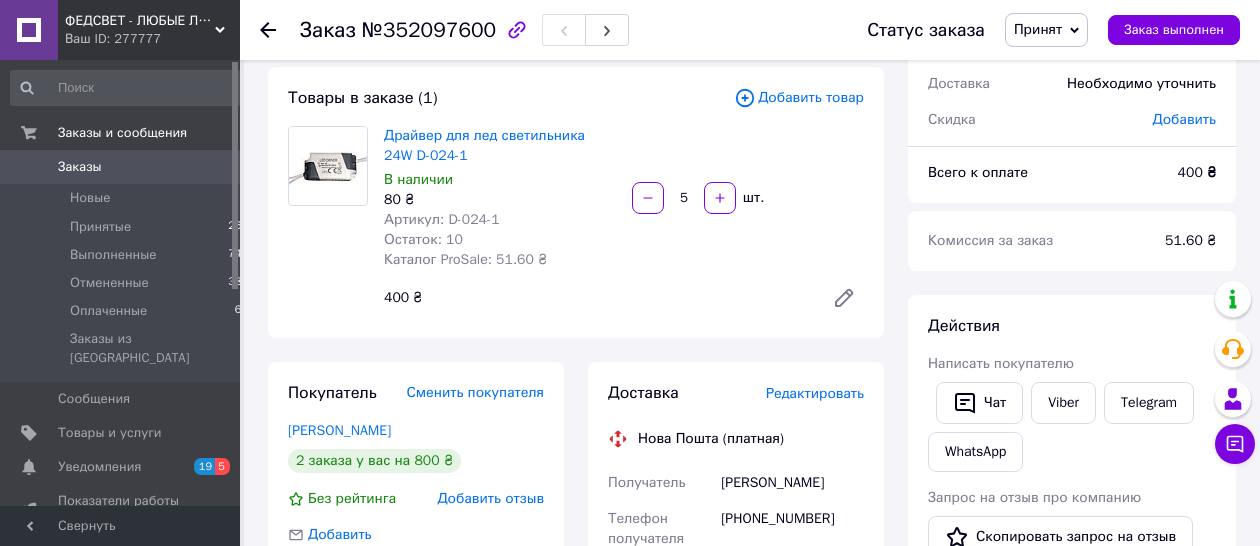 scroll, scrollTop: 0, scrollLeft: 0, axis: both 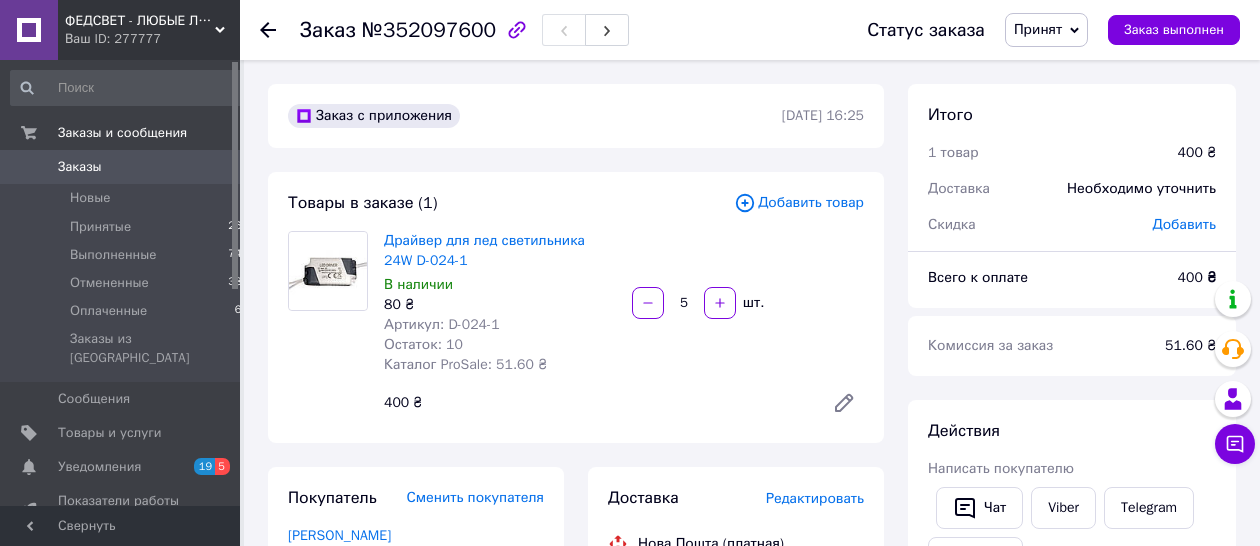 click 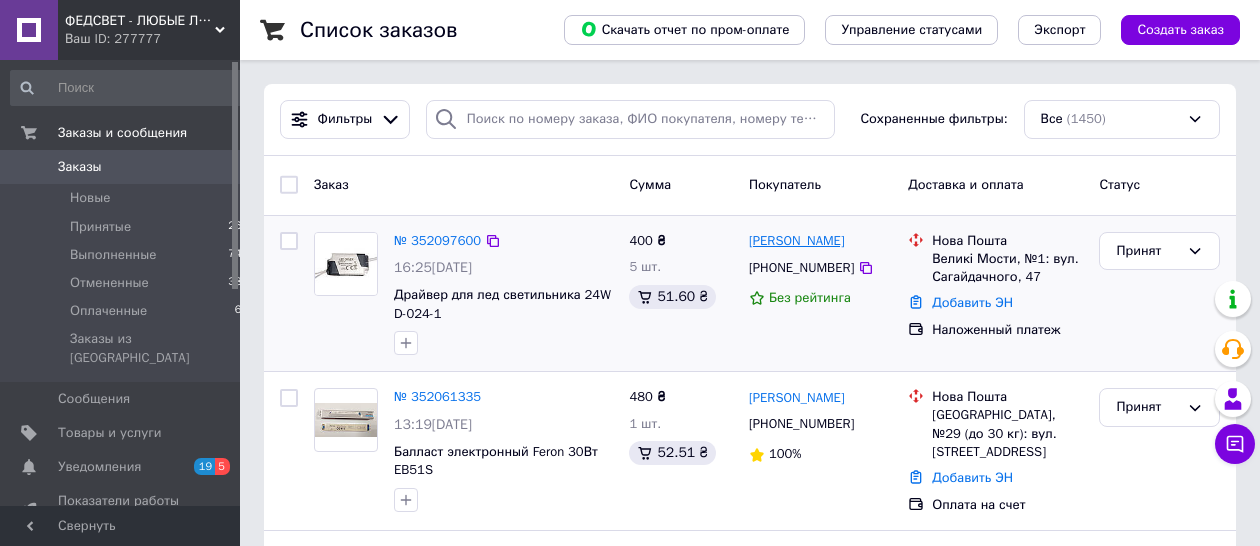 click on "[PERSON_NAME]" at bounding box center [797, 241] 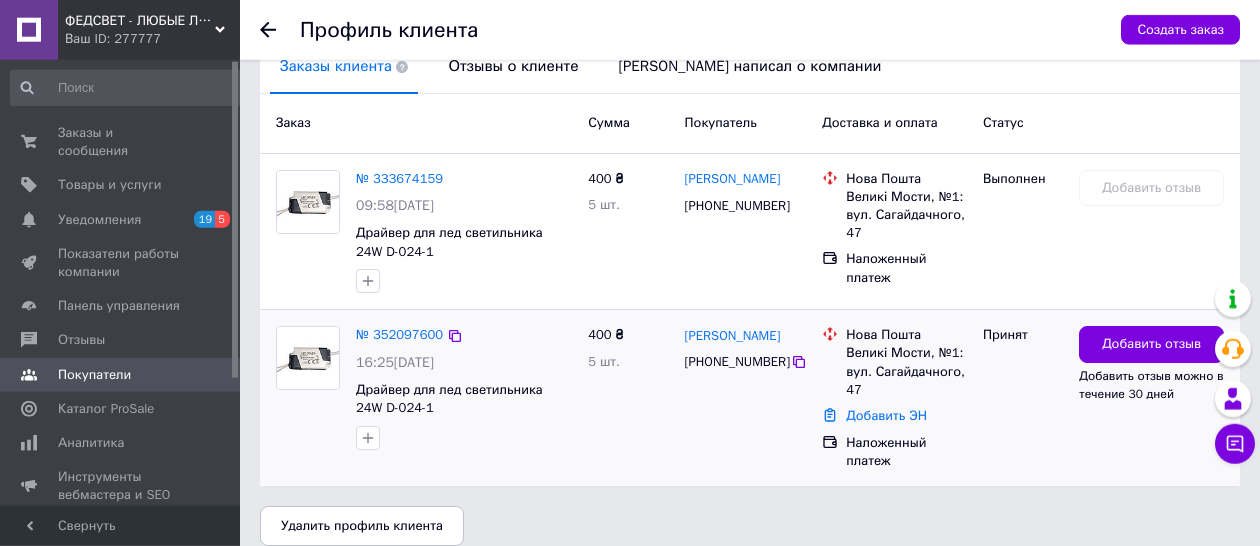 scroll, scrollTop: 480, scrollLeft: 0, axis: vertical 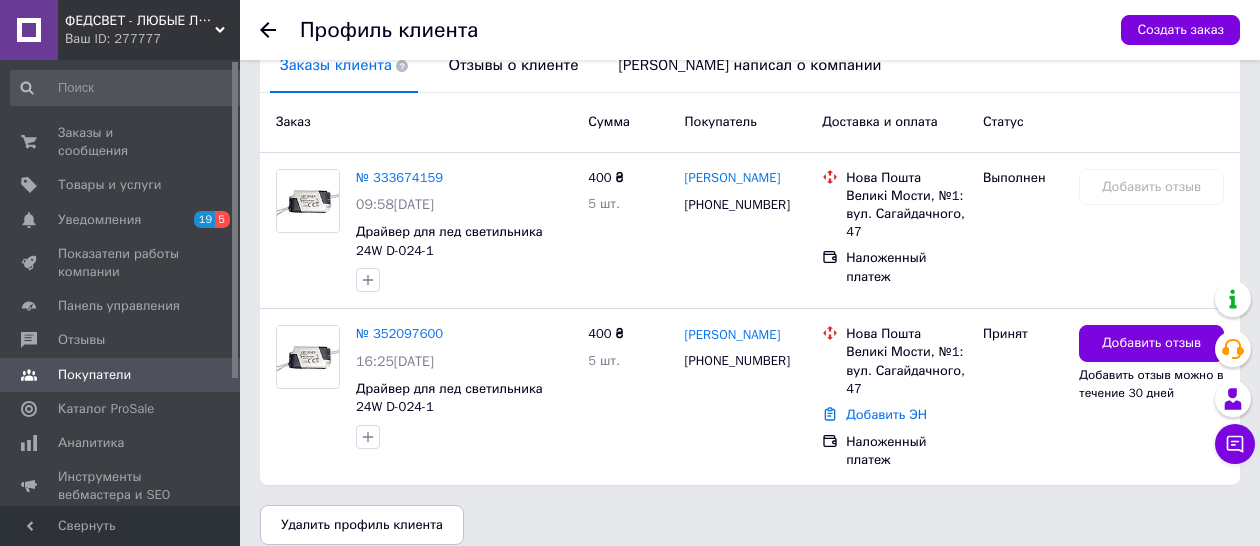click 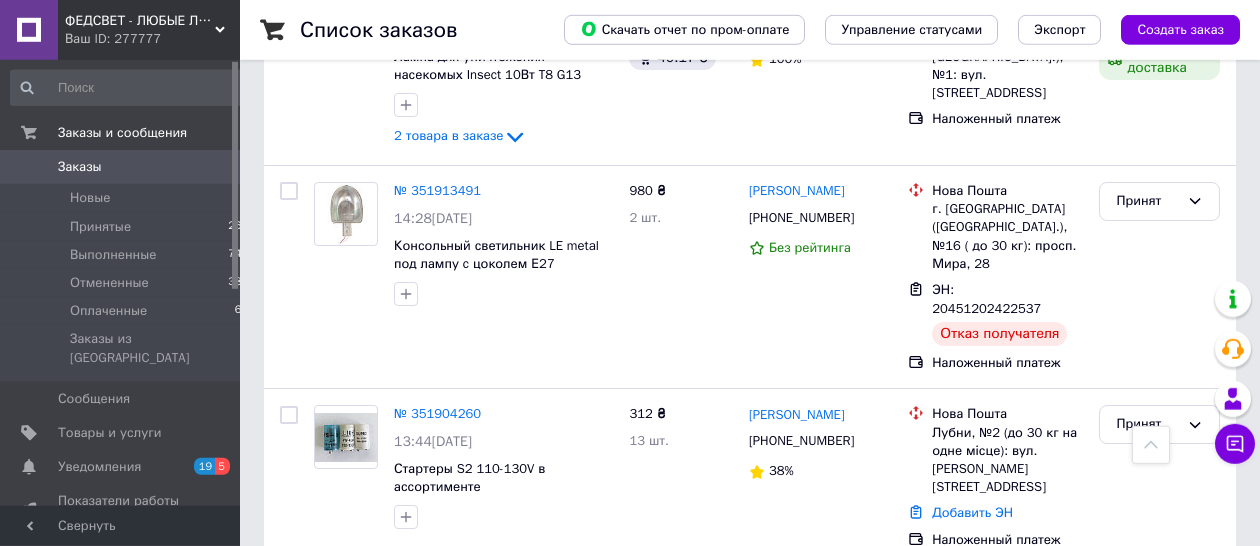 scroll, scrollTop: 1267, scrollLeft: 0, axis: vertical 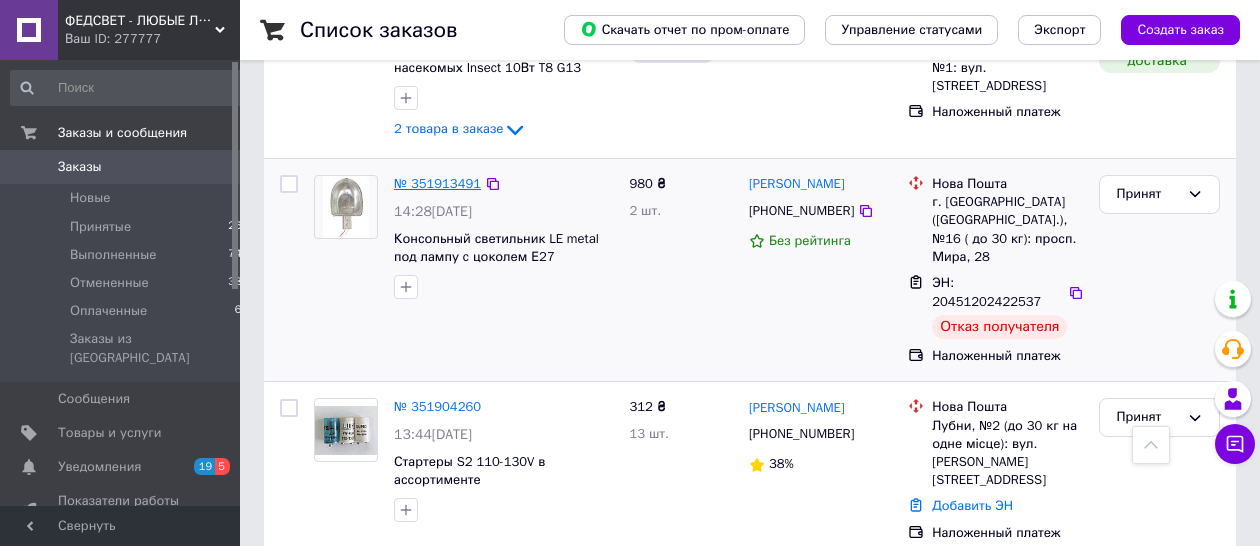 click on "№ 351913491" at bounding box center (437, 183) 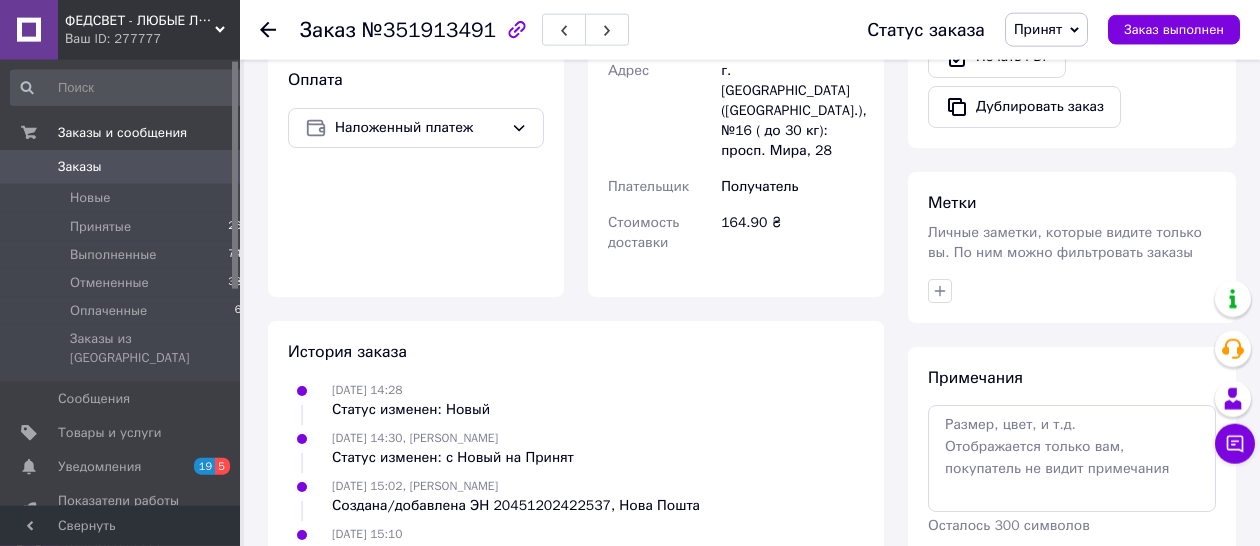 scroll, scrollTop: 739, scrollLeft: 0, axis: vertical 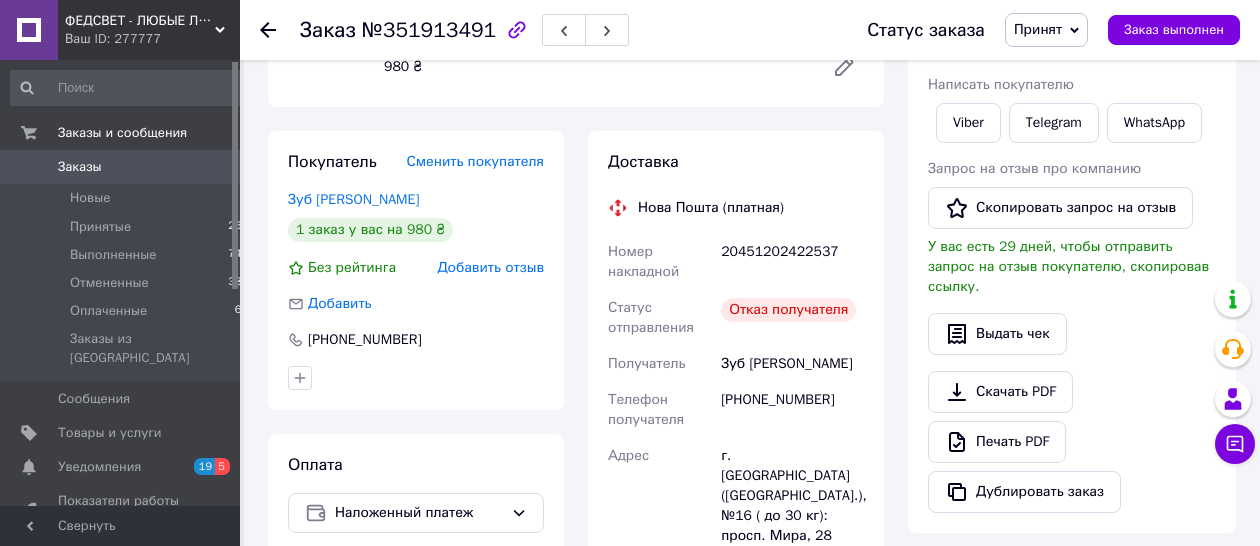 click 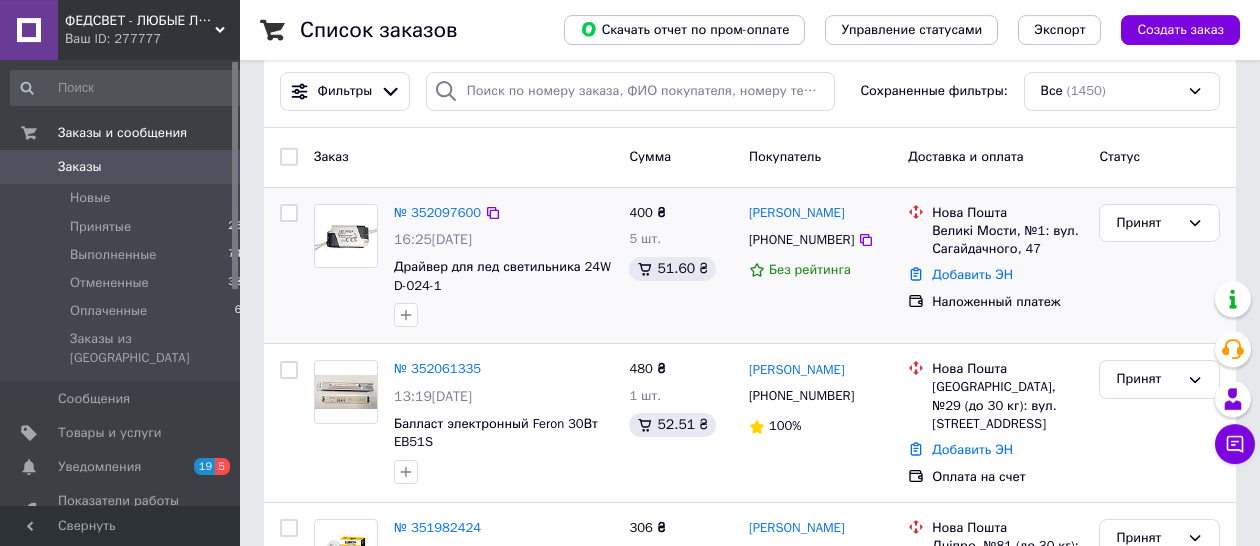 scroll, scrollTop: 0, scrollLeft: 0, axis: both 